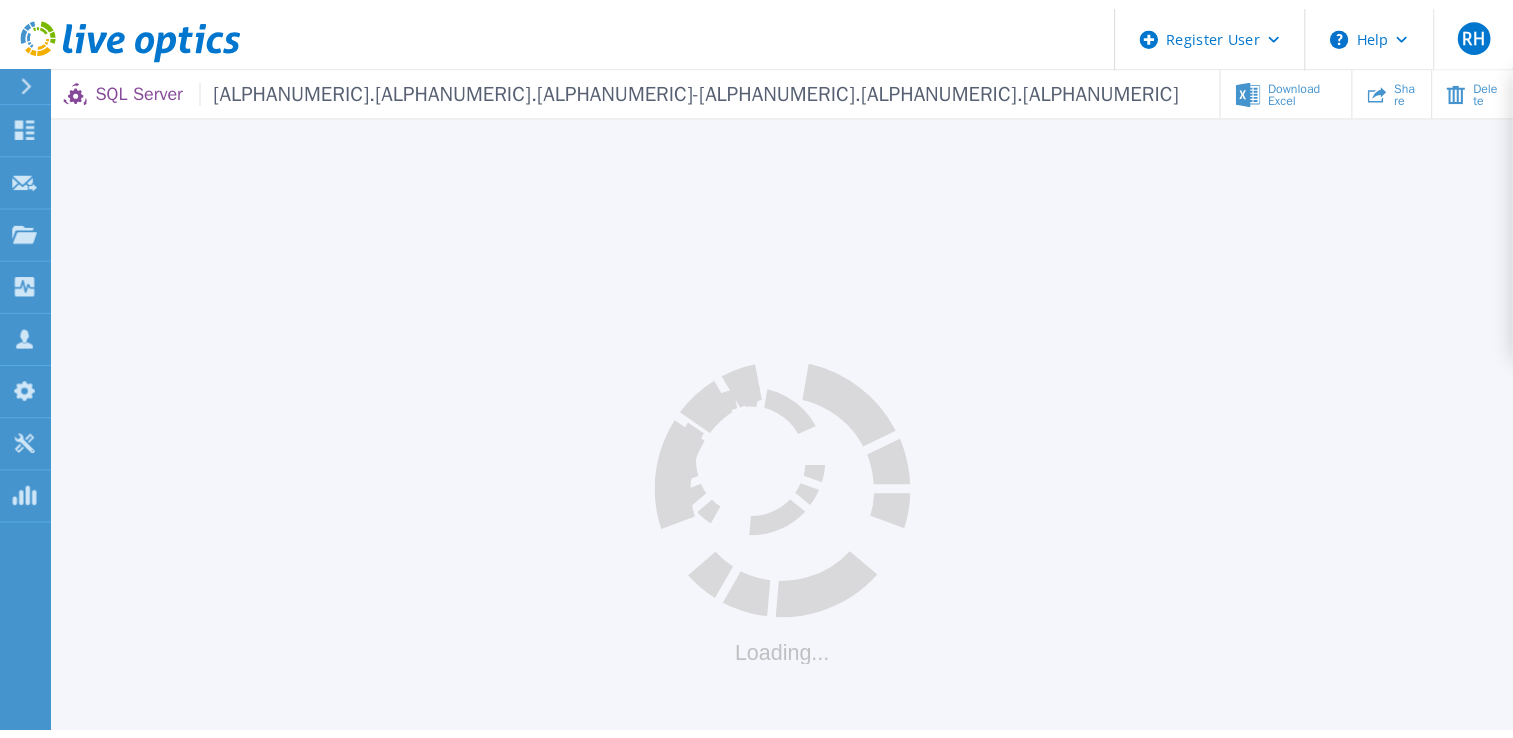 scroll, scrollTop: 0, scrollLeft: 0, axis: both 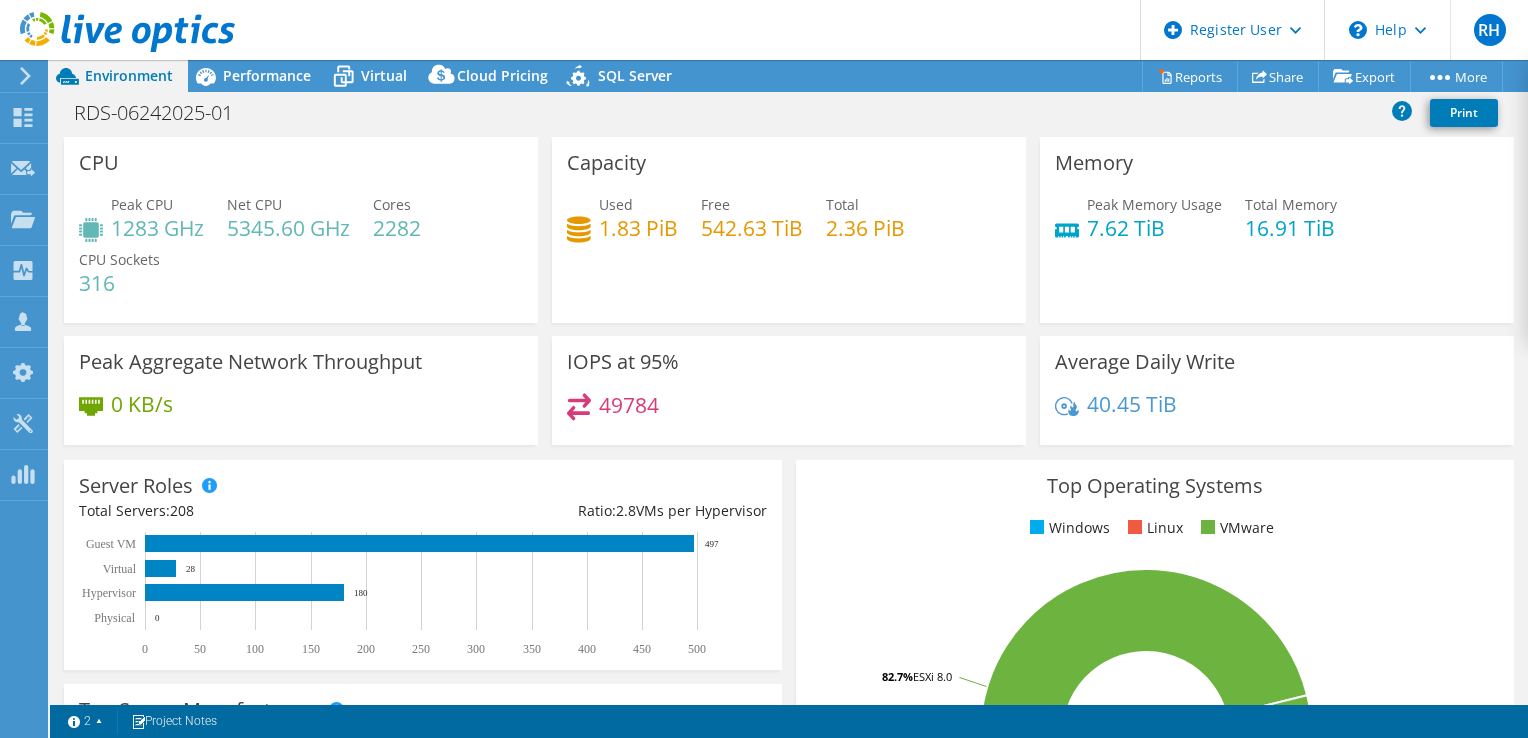 click at bounding box center (117, 33) 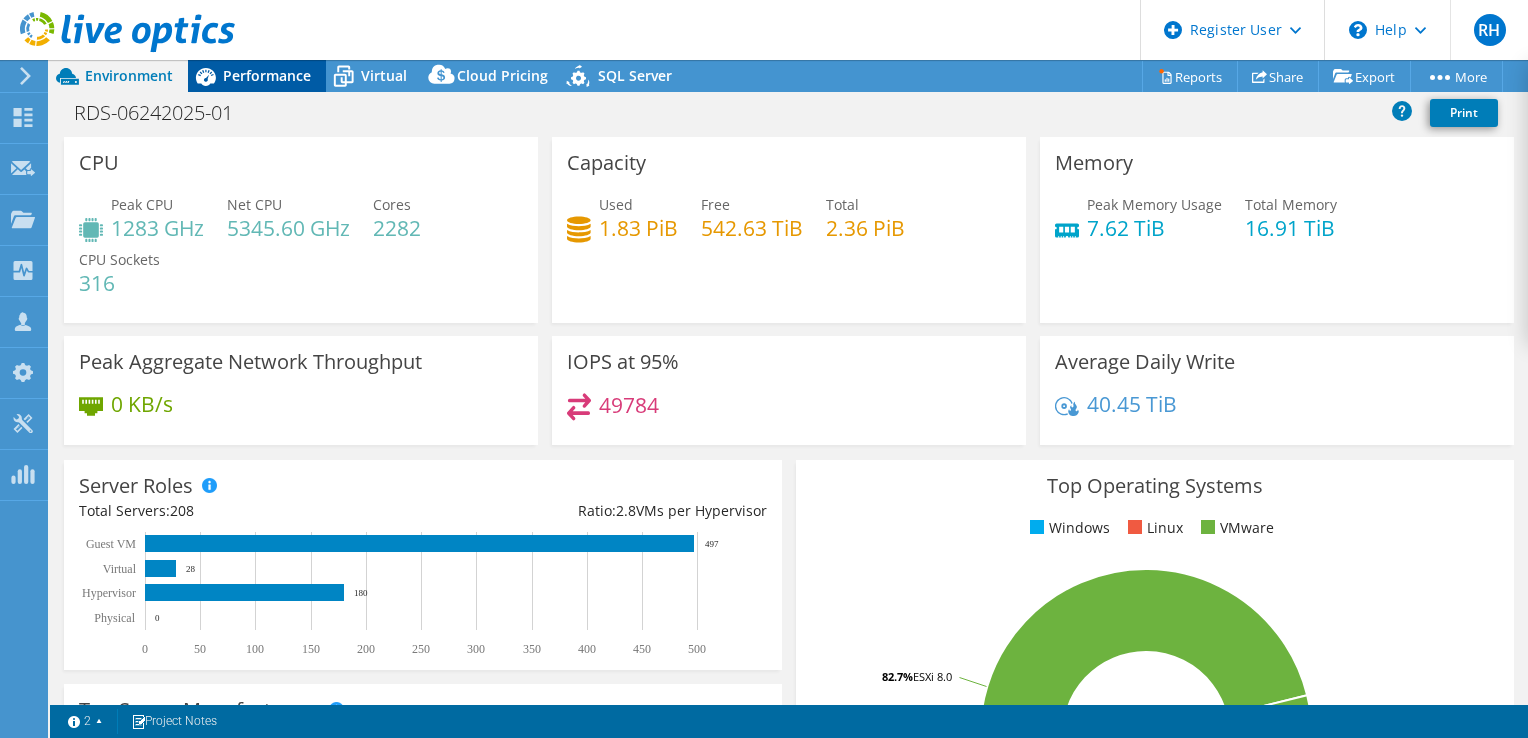 click on "Performance" at bounding box center (267, 75) 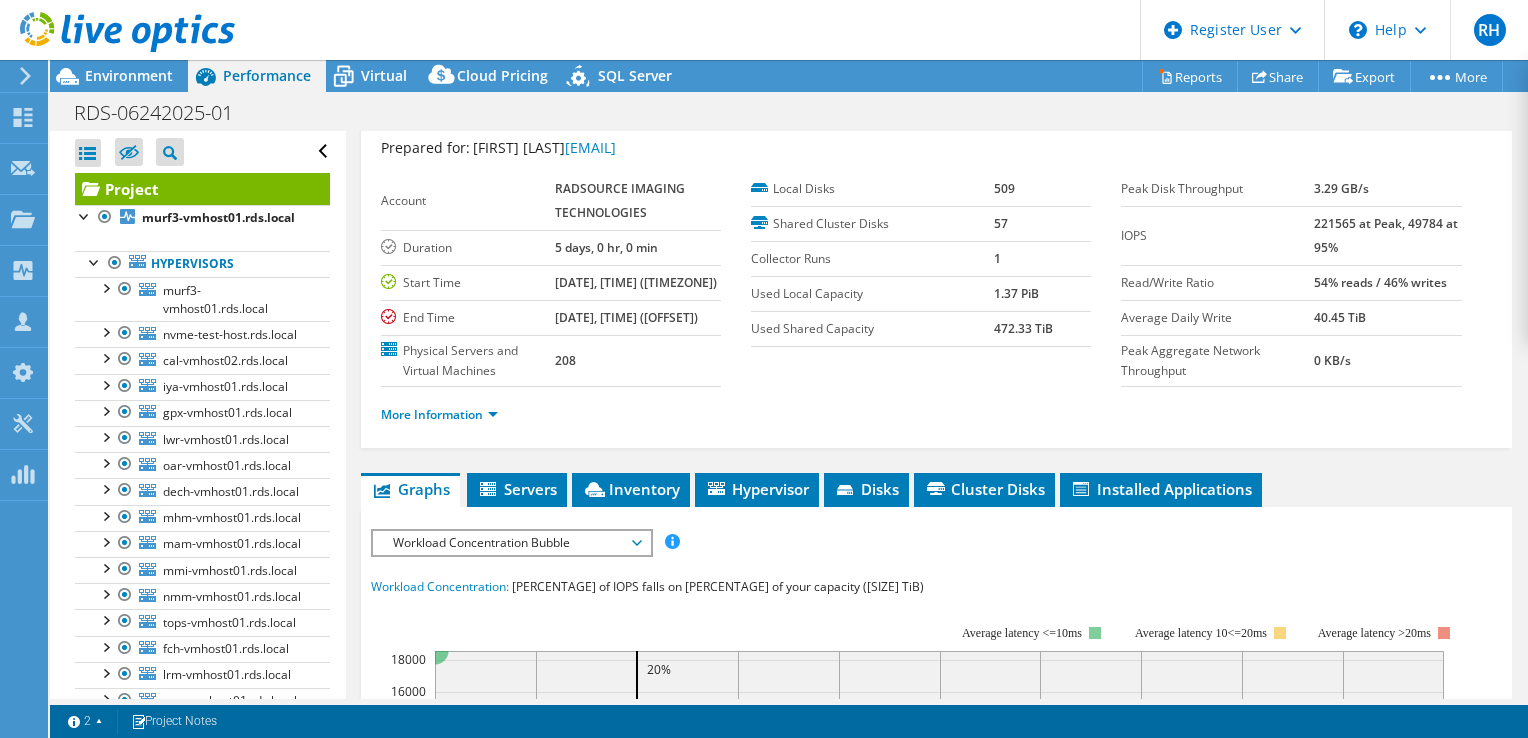 scroll, scrollTop: 96, scrollLeft: 0, axis: vertical 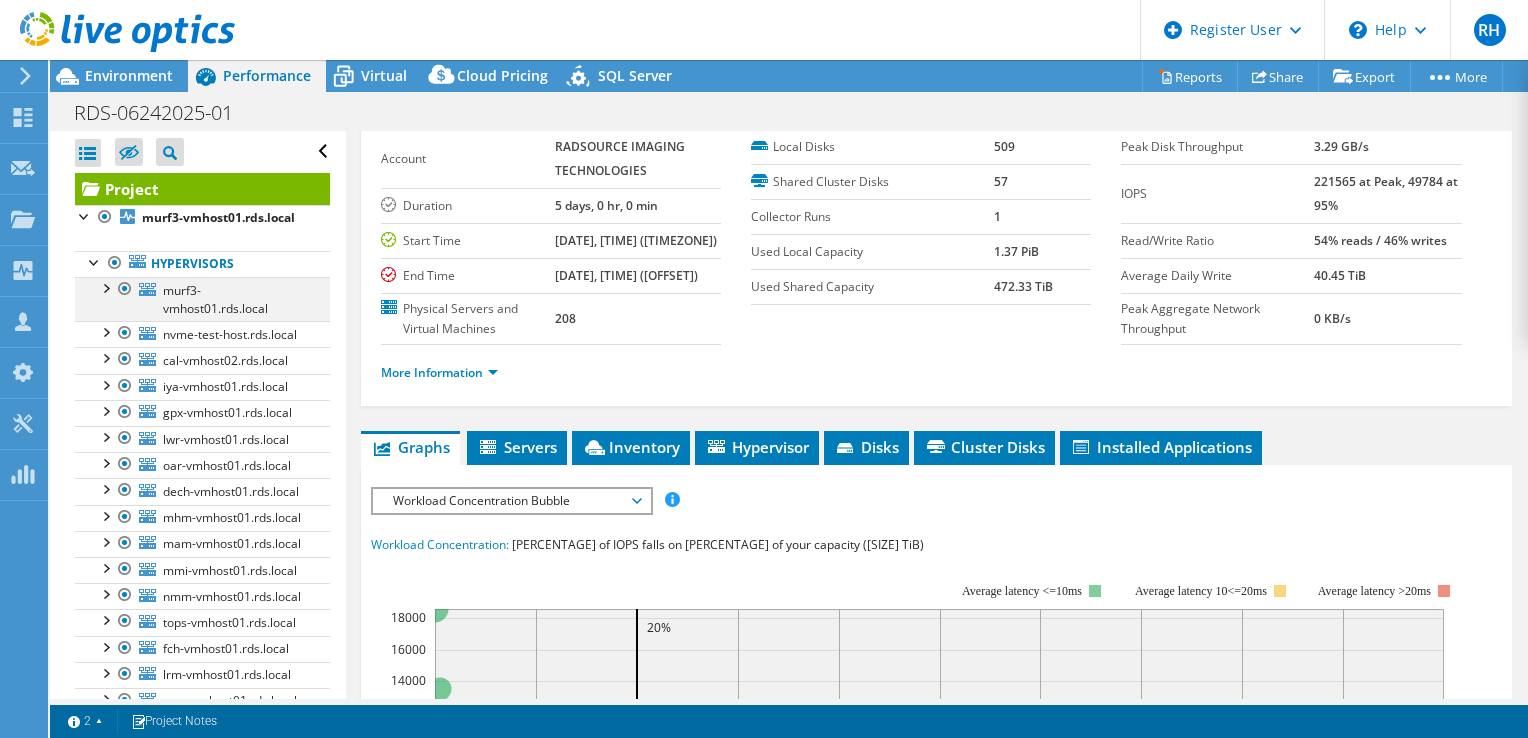 click at bounding box center (105, 287) 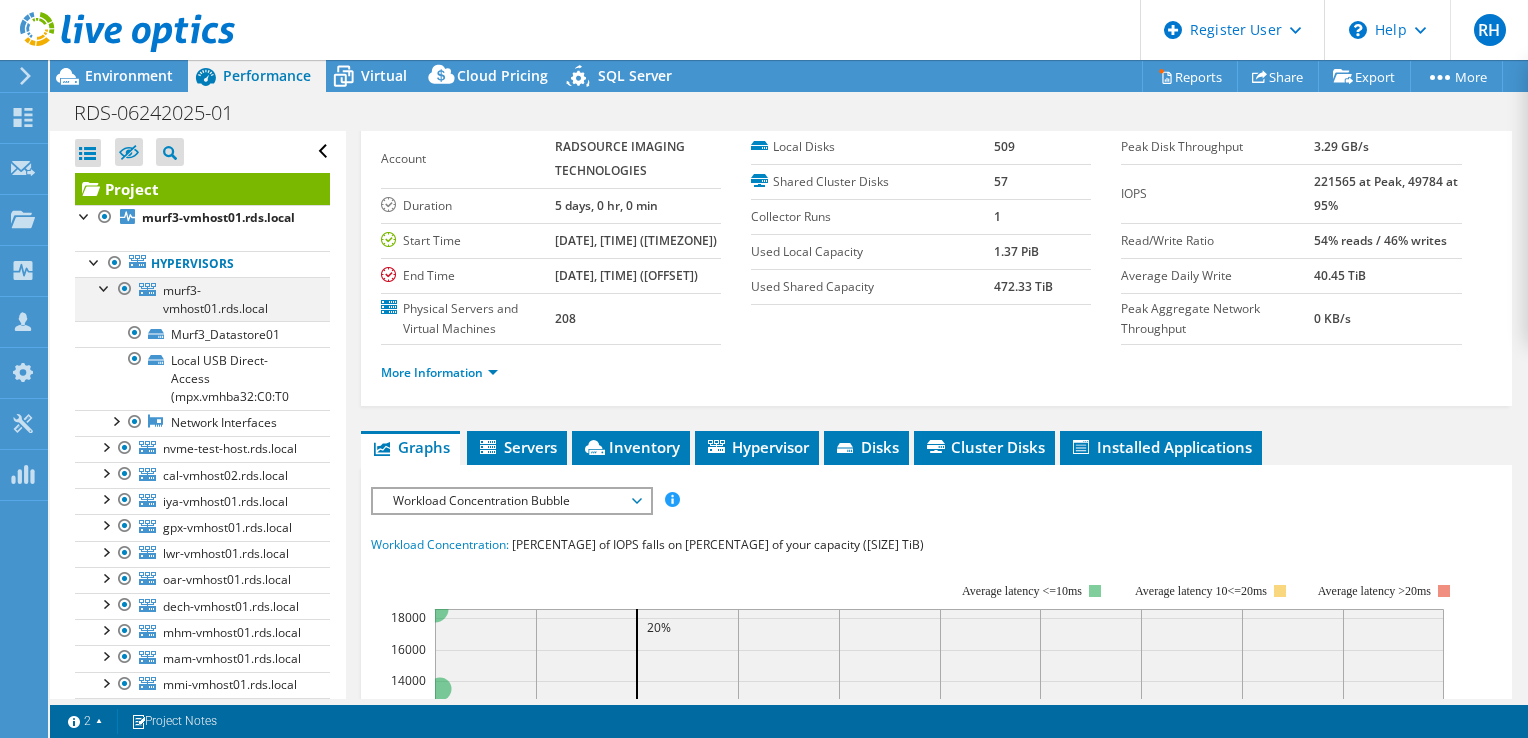 click at bounding box center [105, 287] 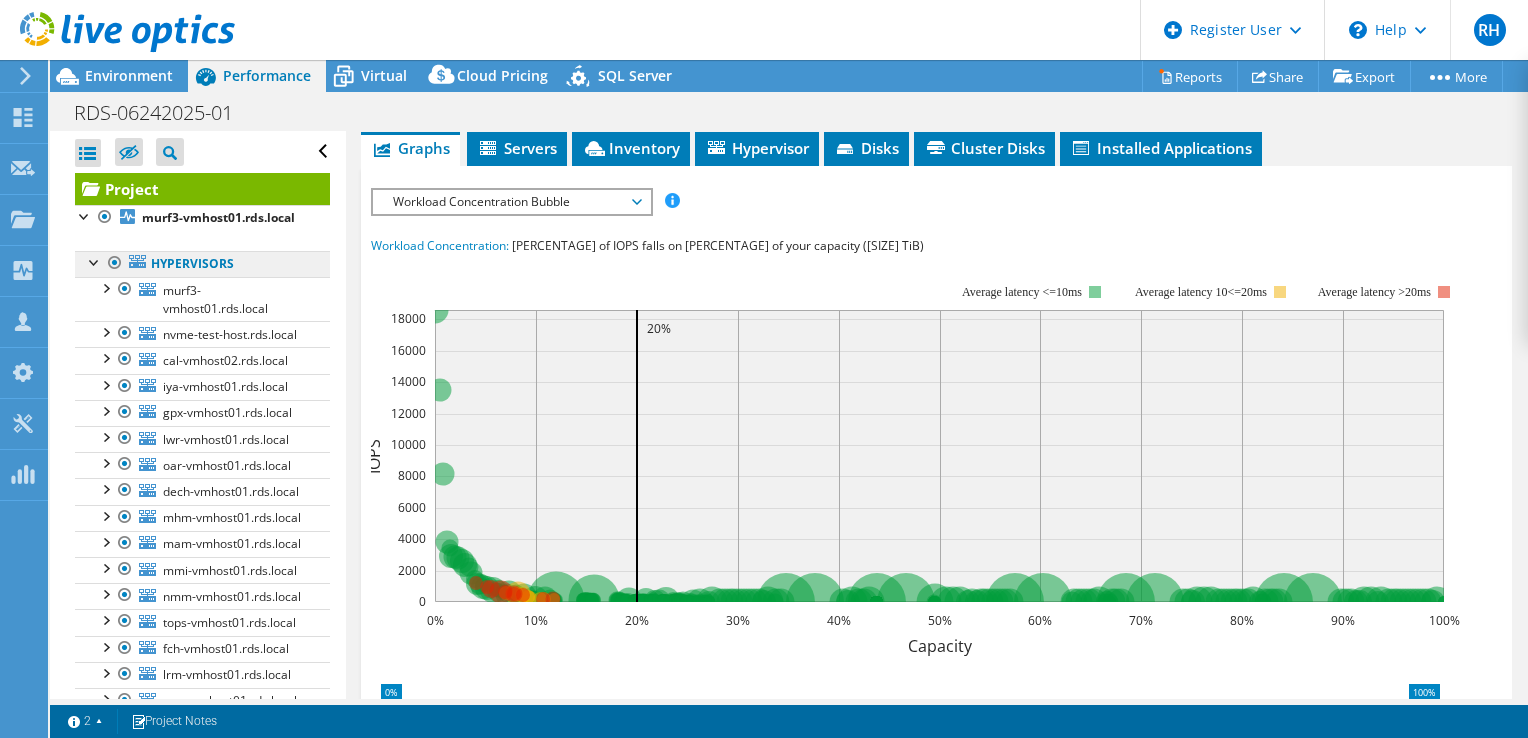 scroll, scrollTop: 0, scrollLeft: 0, axis: both 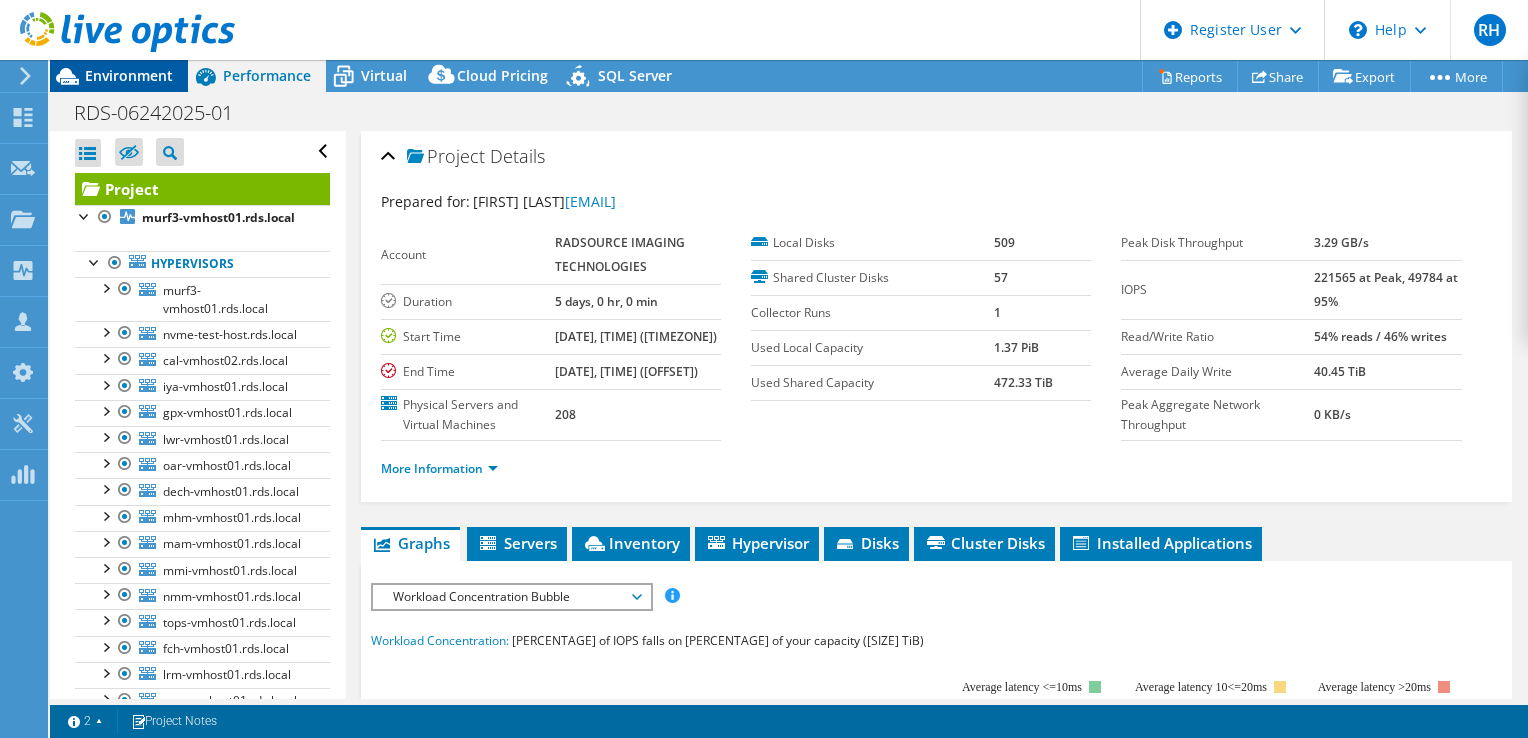 click on "Environment" at bounding box center (119, 76) 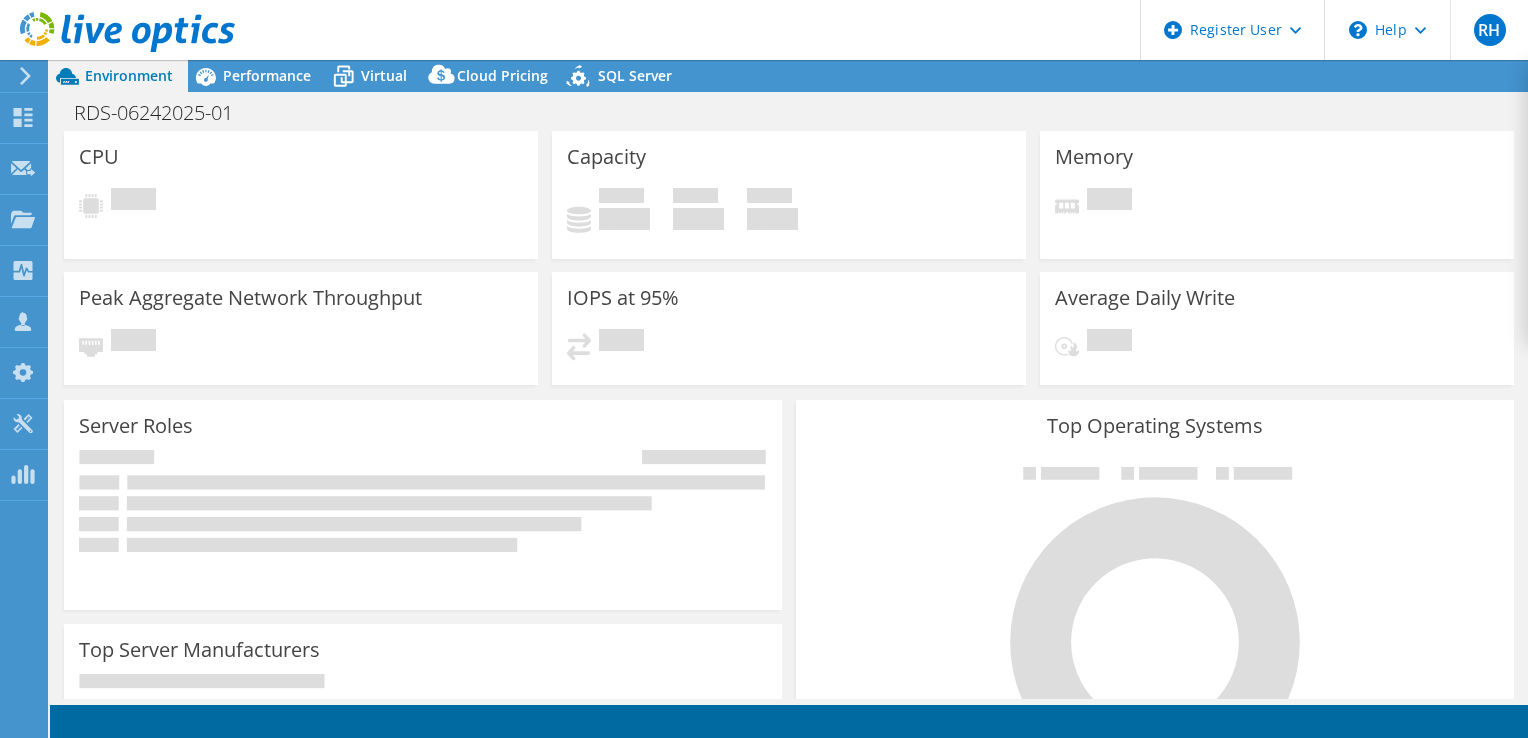 scroll, scrollTop: 0, scrollLeft: 0, axis: both 